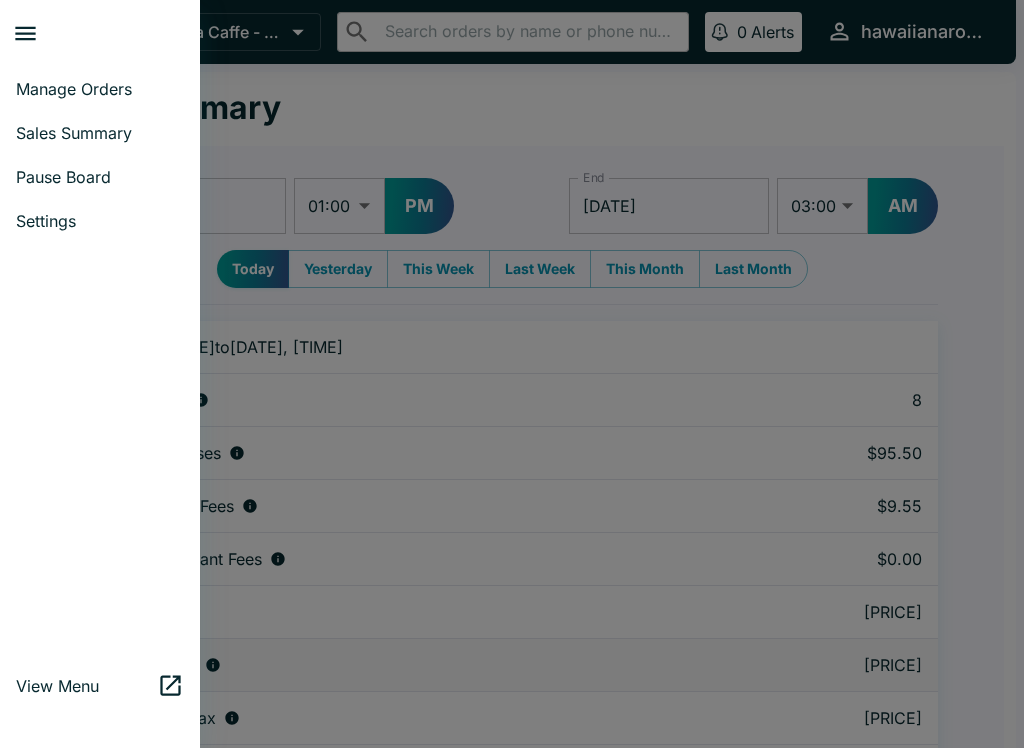 select on "03:00" 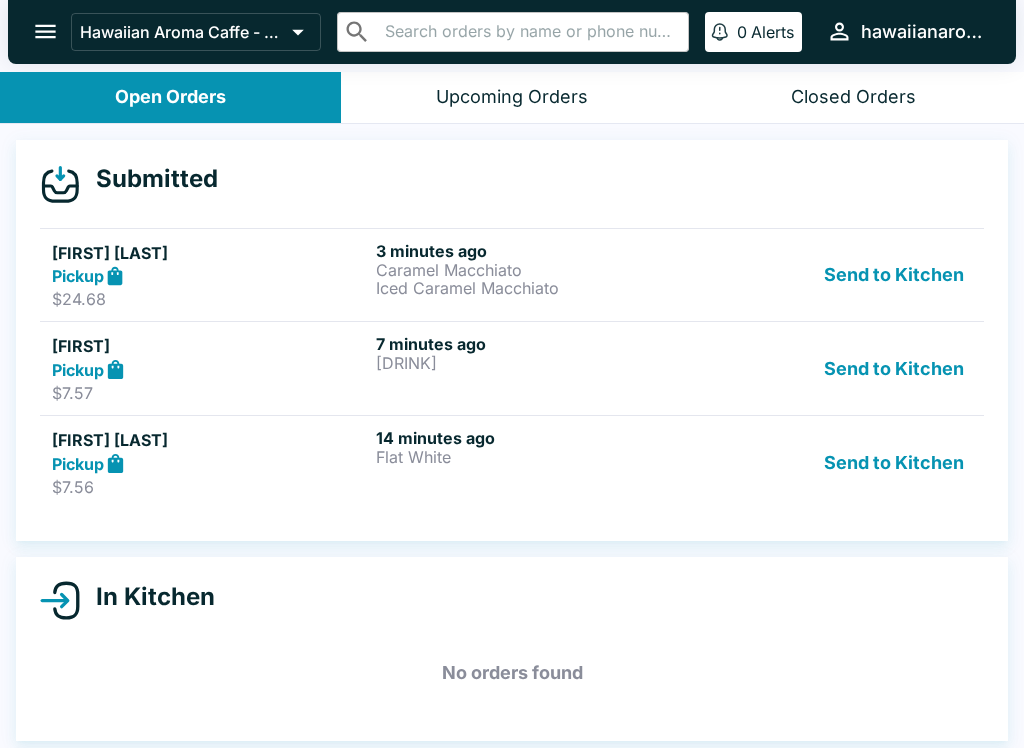 click on "Flat White" at bounding box center (534, 457) 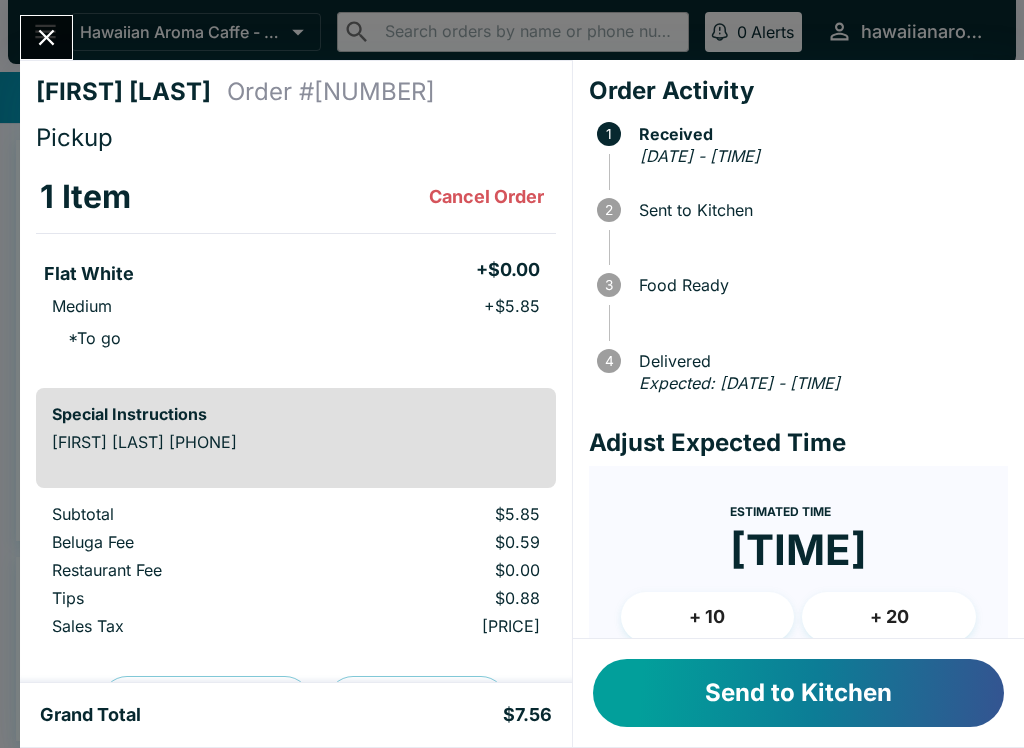 click on "Send to Kitchen" at bounding box center [798, 693] 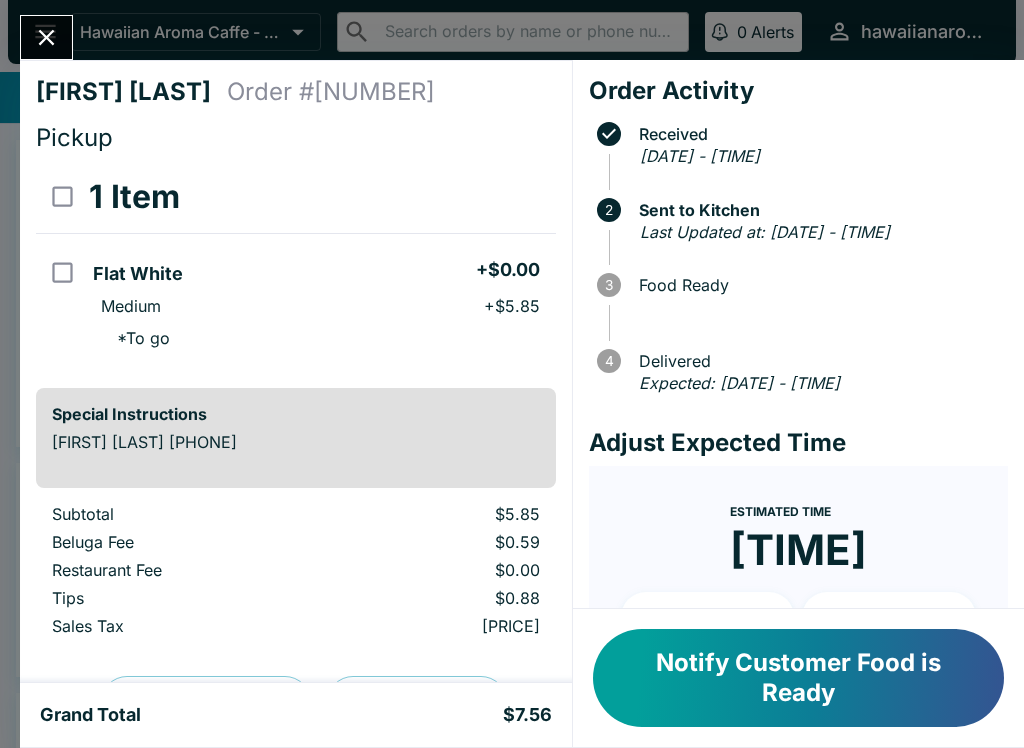 click 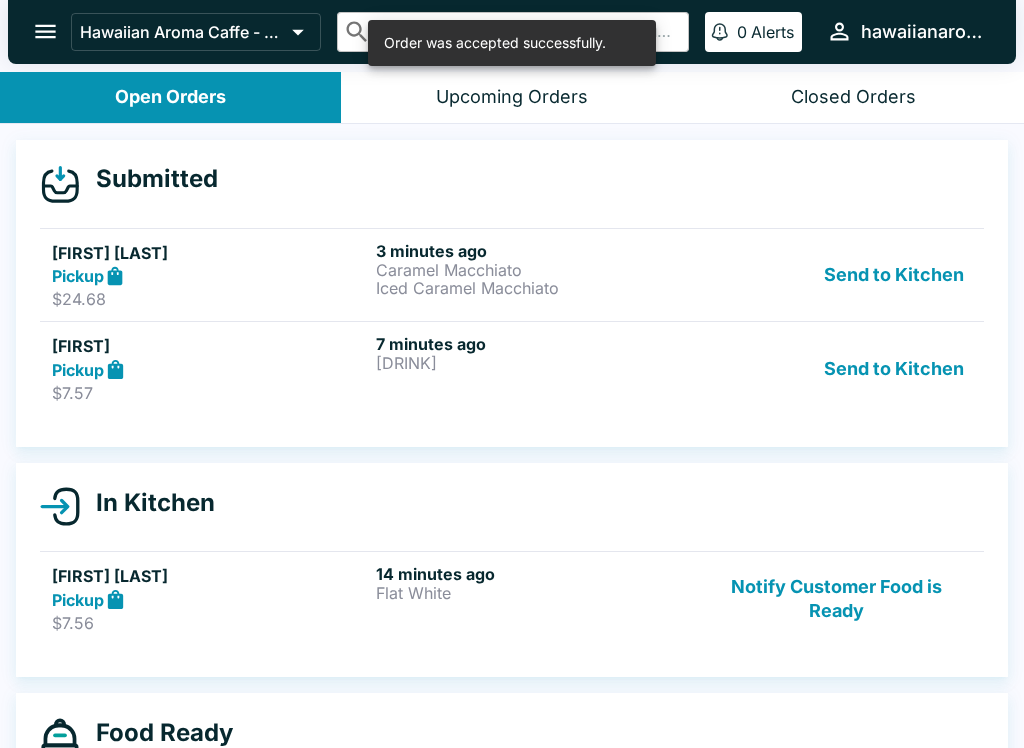 click on "7 minutes ago" at bounding box center (534, 344) 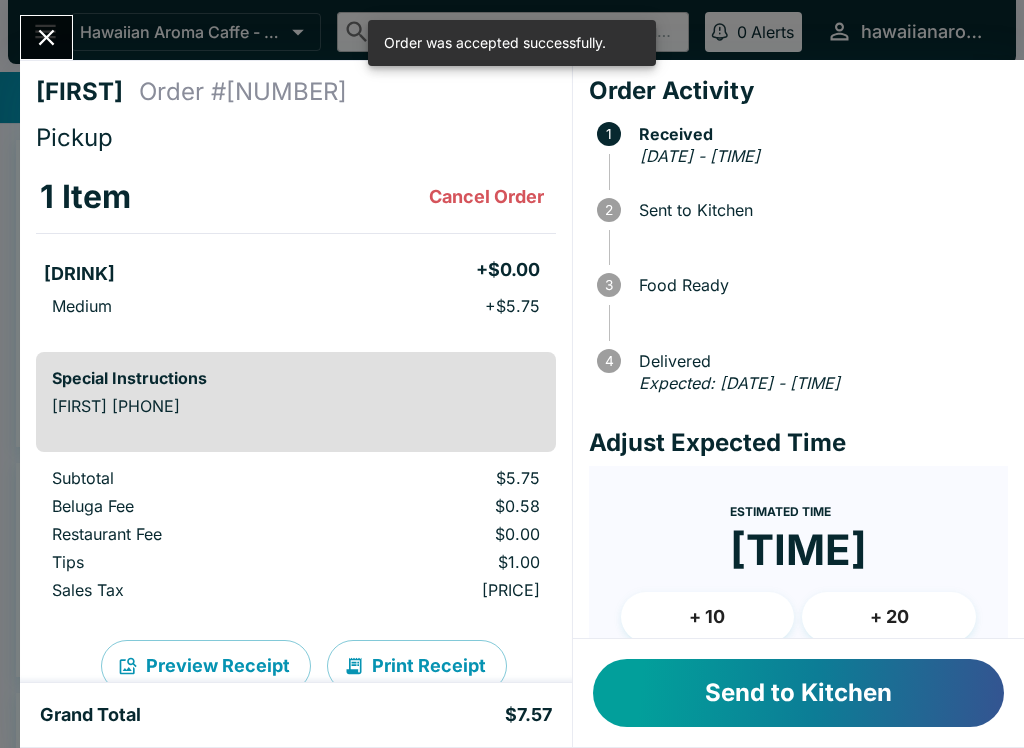 click on "Send to Kitchen" at bounding box center [798, 693] 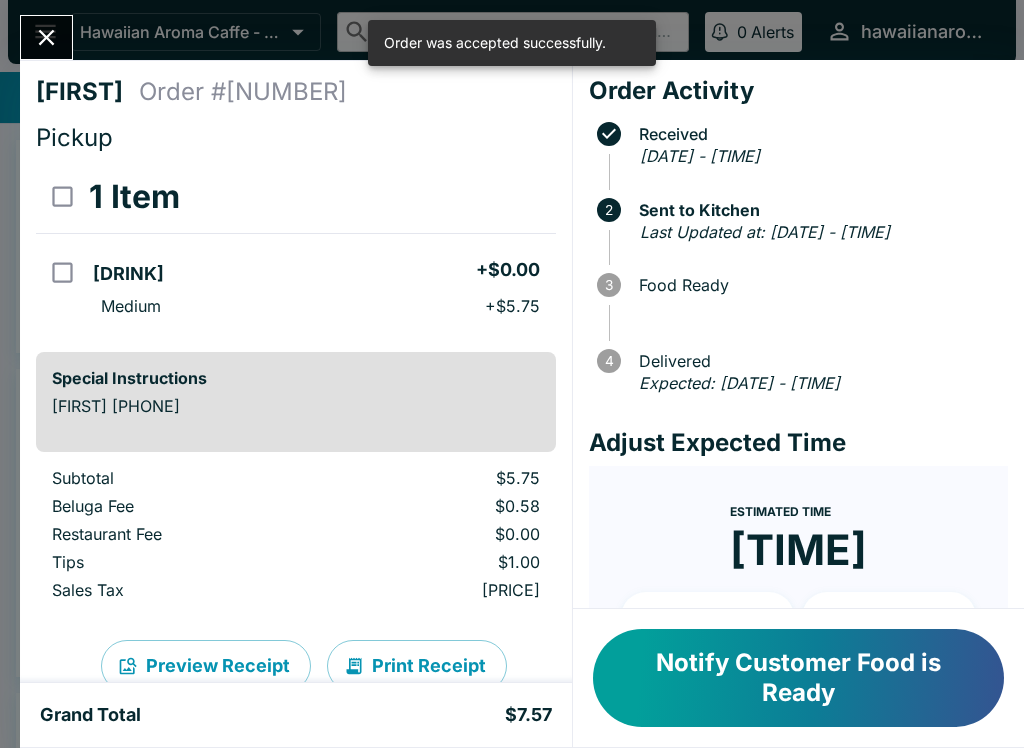 click at bounding box center [46, 37] 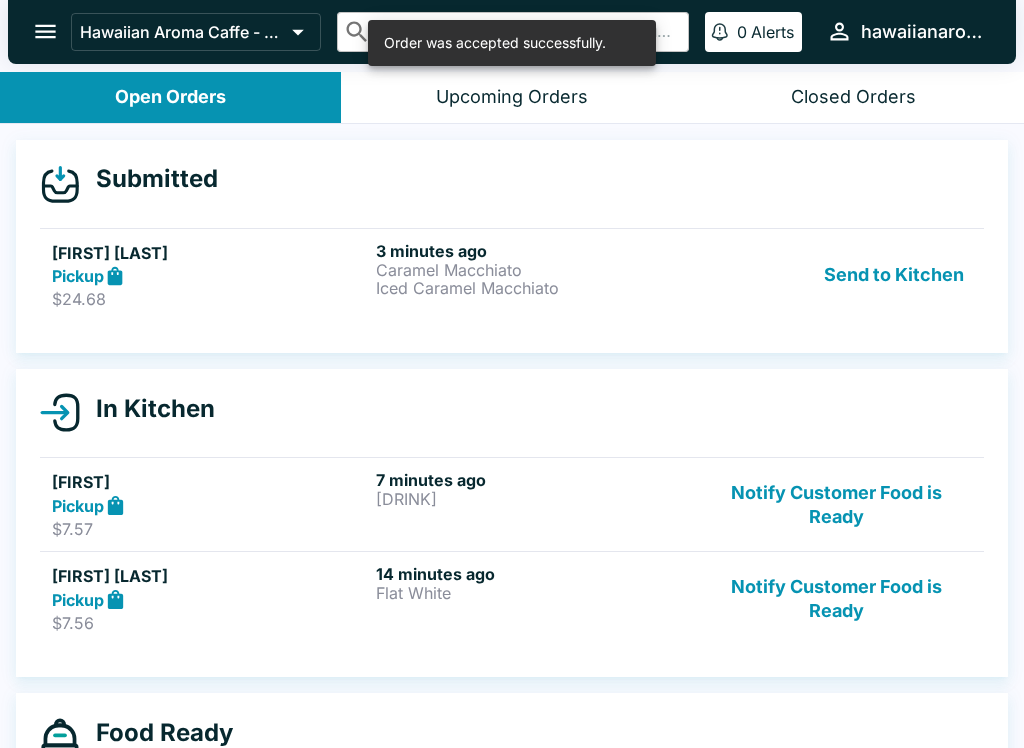 click on "Iced Caramel Macchiato" at bounding box center (534, 288) 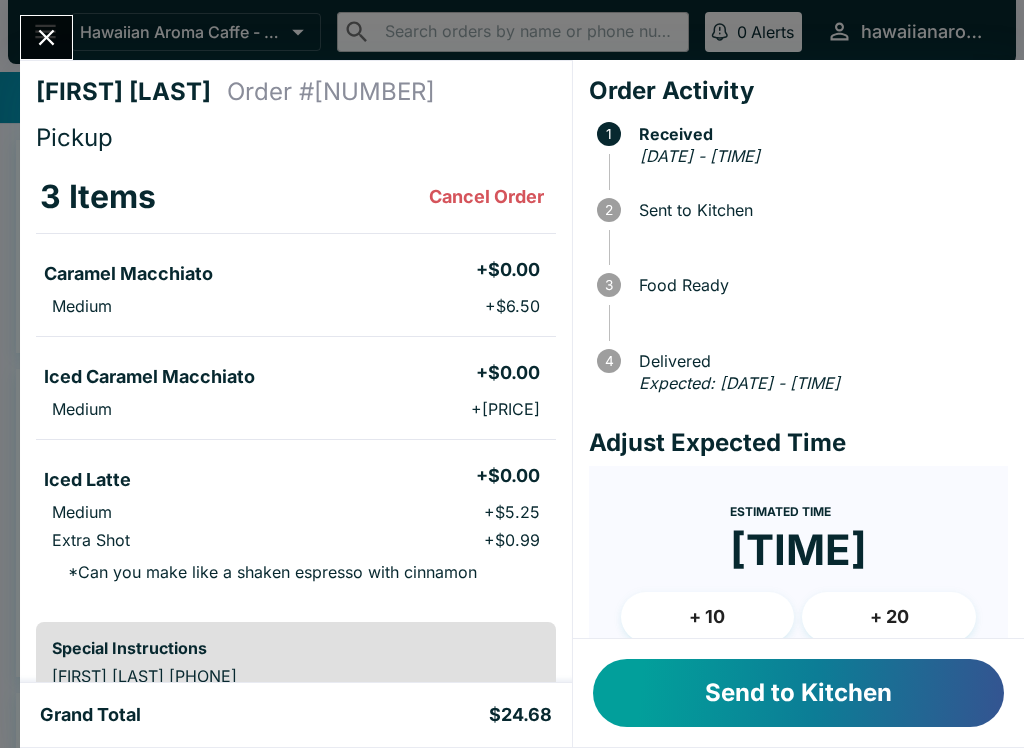 click on "Send to Kitchen" at bounding box center (798, 693) 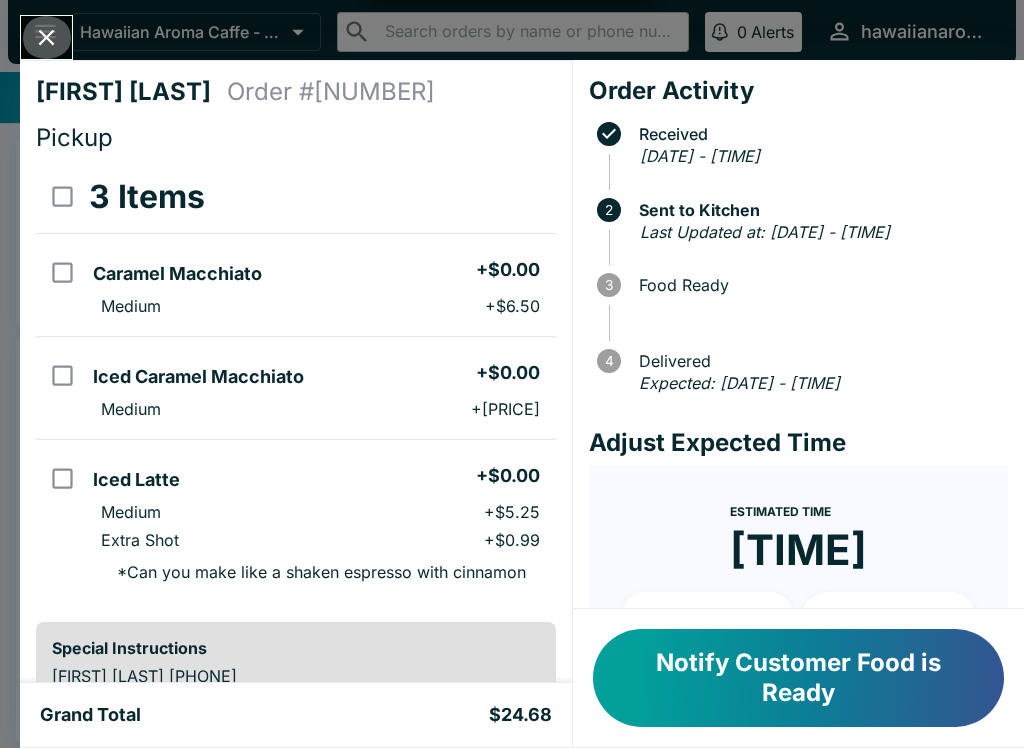 click 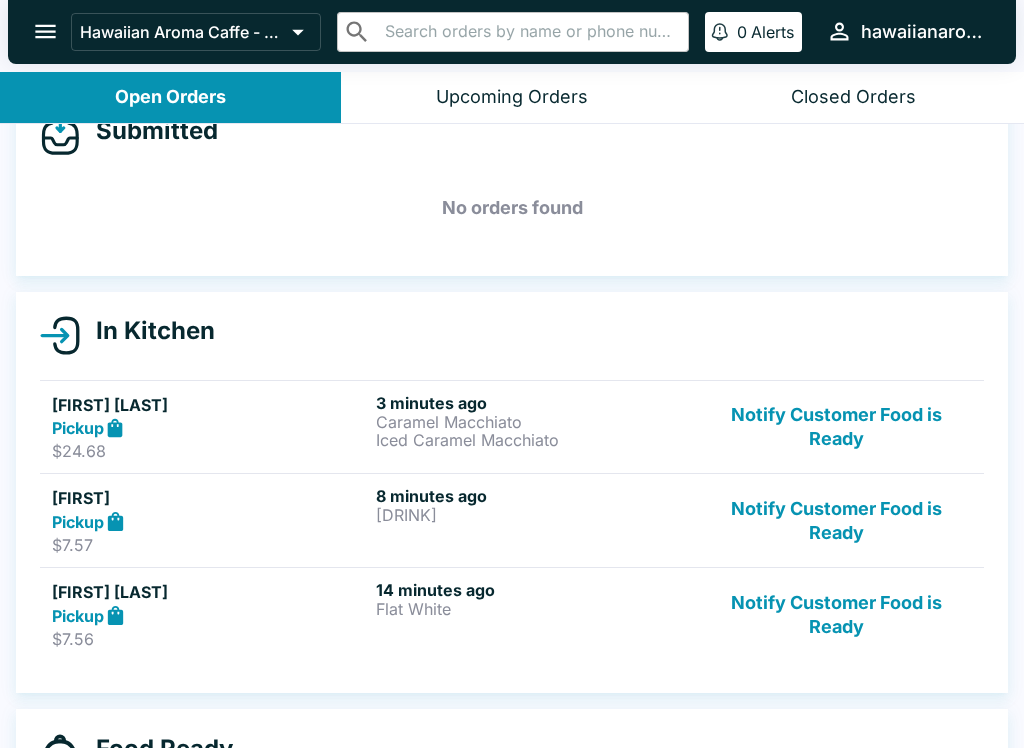 scroll, scrollTop: 47, scrollLeft: 0, axis: vertical 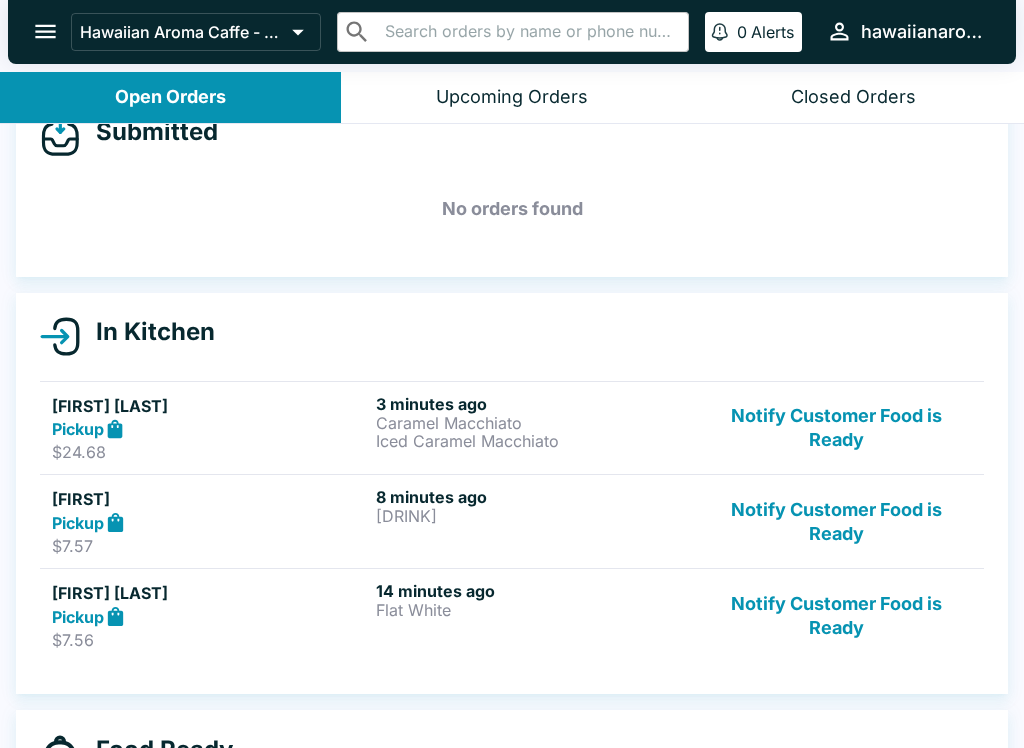 click on "Caramel Macchiato" at bounding box center [534, 423] 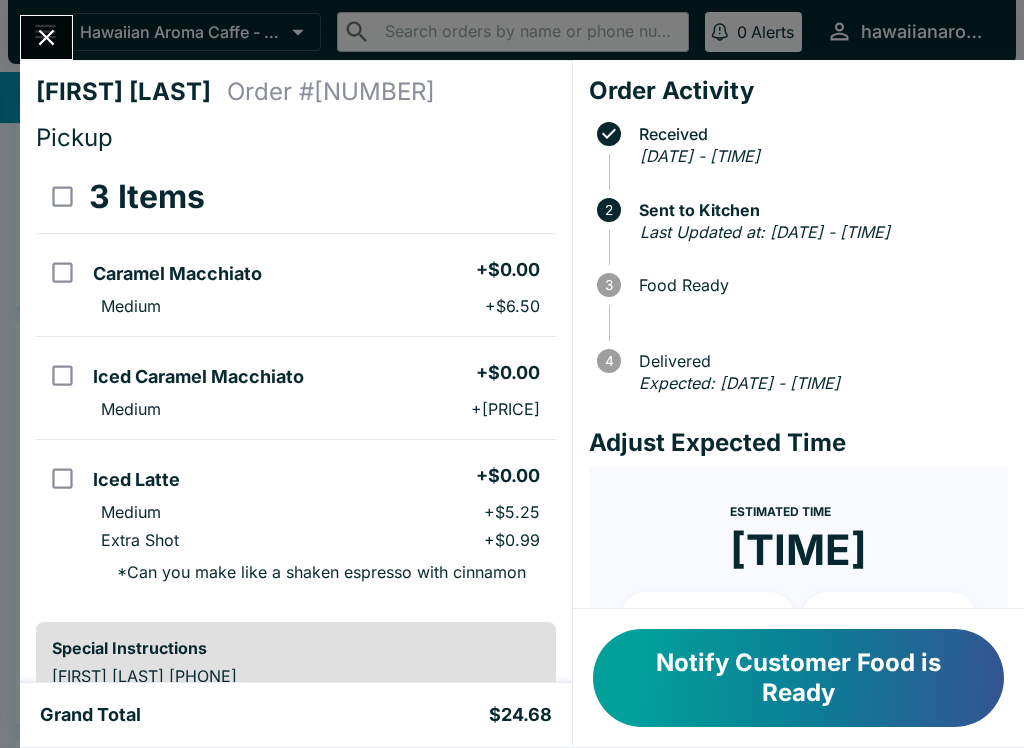 click 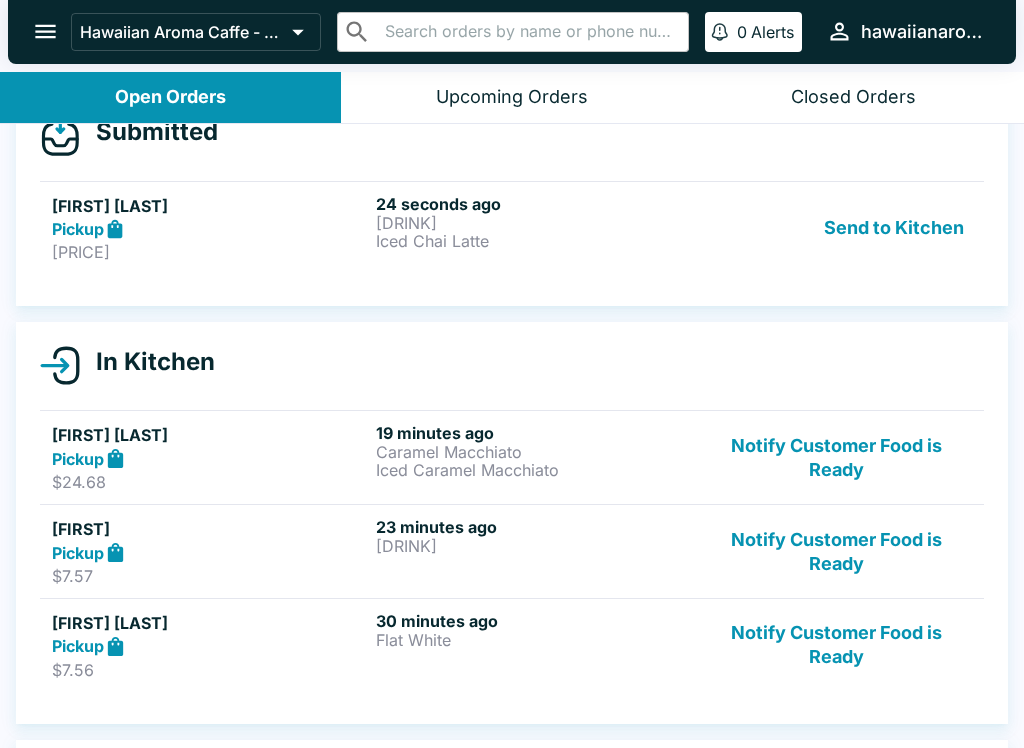 click on "Send to Kitchen" at bounding box center (894, 228) 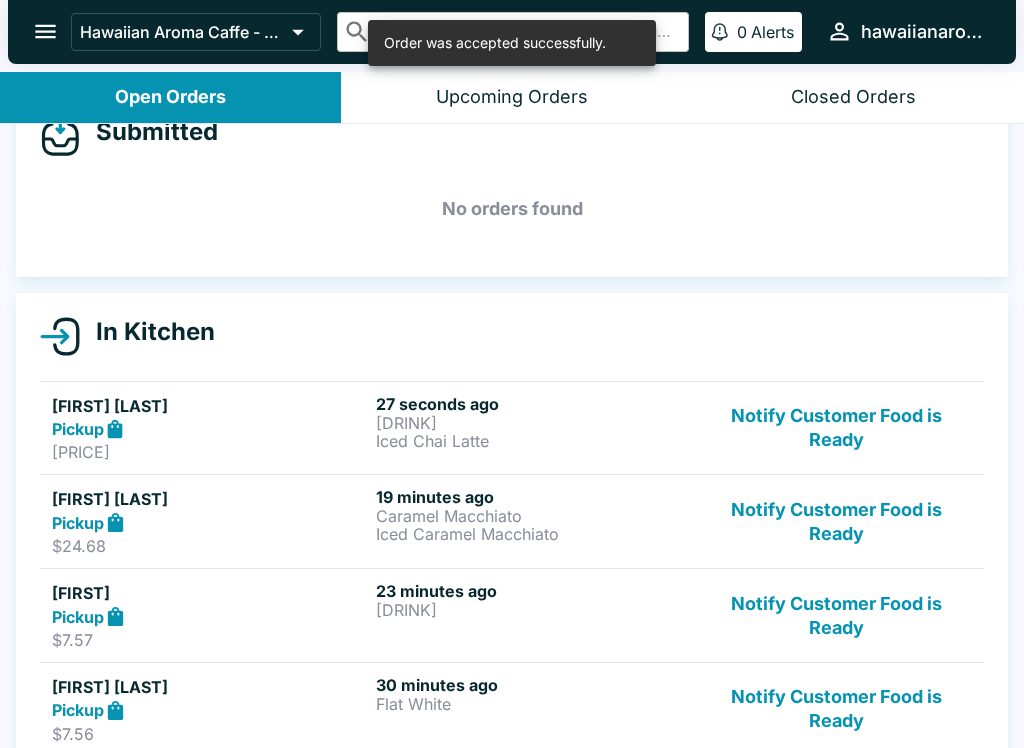 click on "Iced Chai Latte" at bounding box center (534, 441) 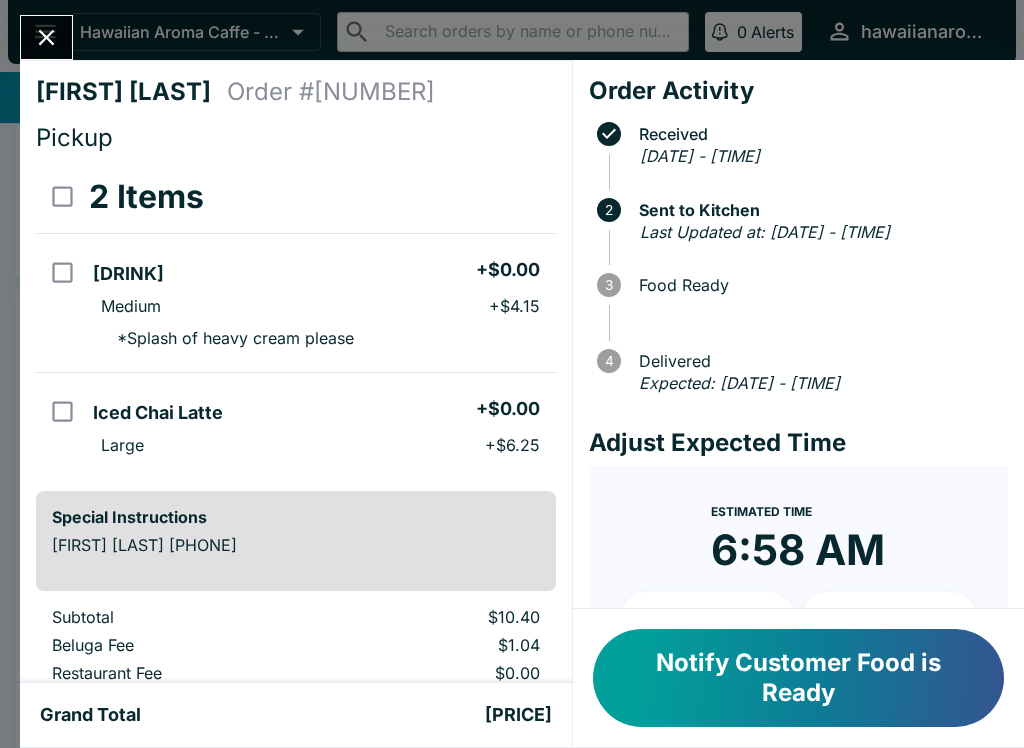 click on "Notify Customer Food is Ready" at bounding box center (798, 678) 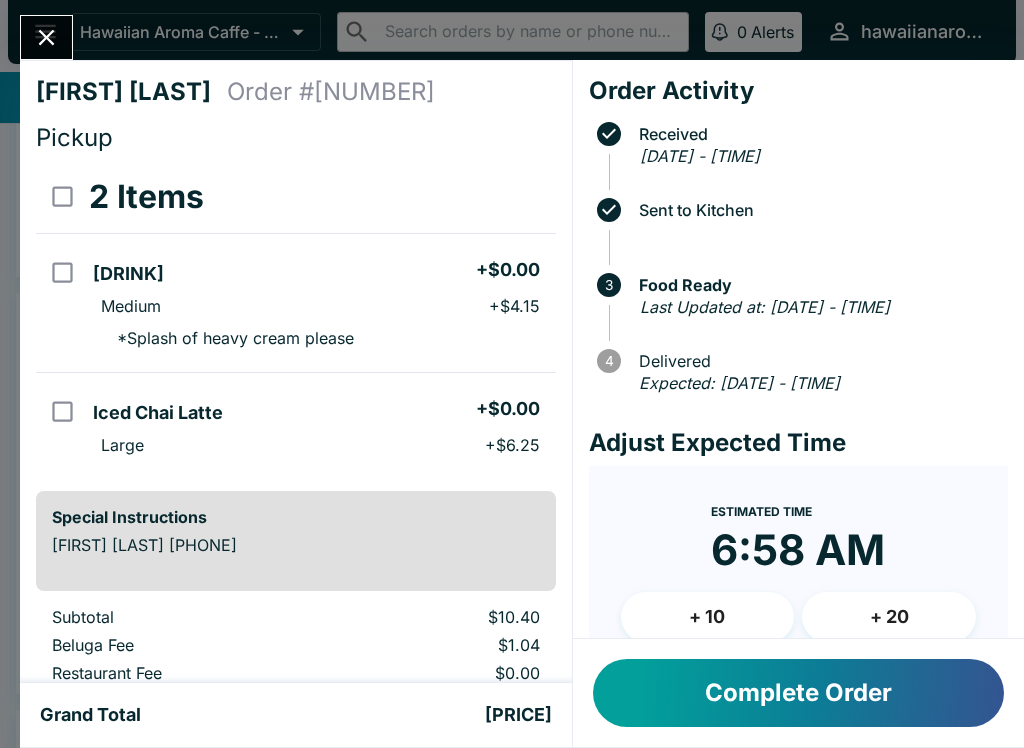 click 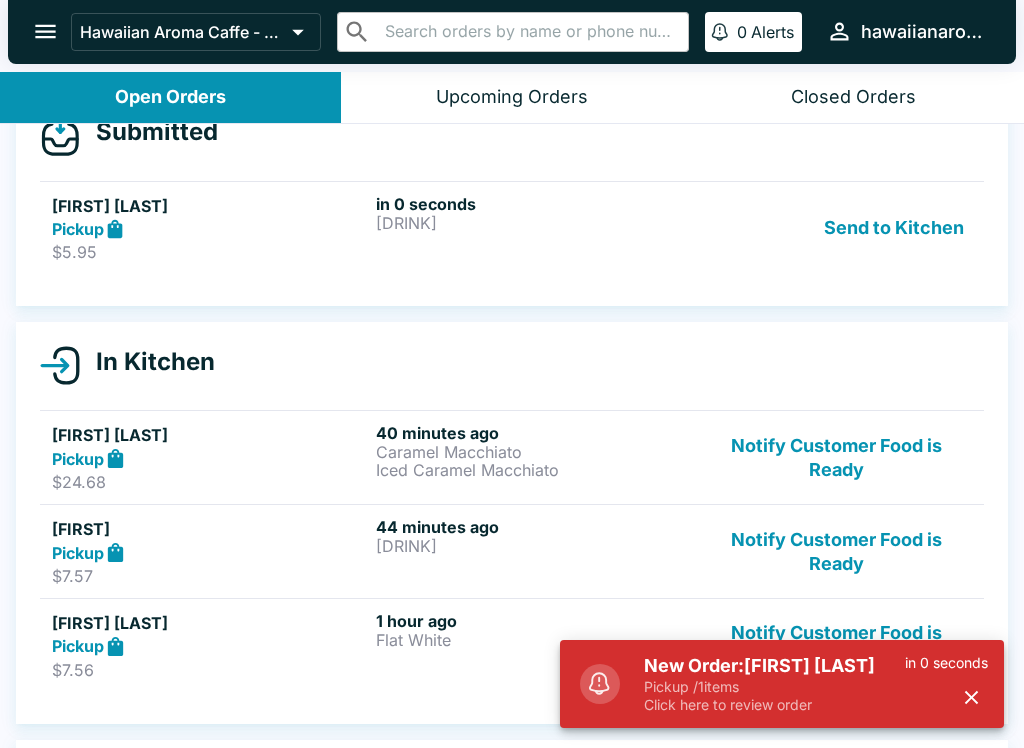 click on "[FIRST] Pickup [PRICE] [MINUTES] ago [DRINK] Notify Customer Food is Ready" at bounding box center (512, 551) 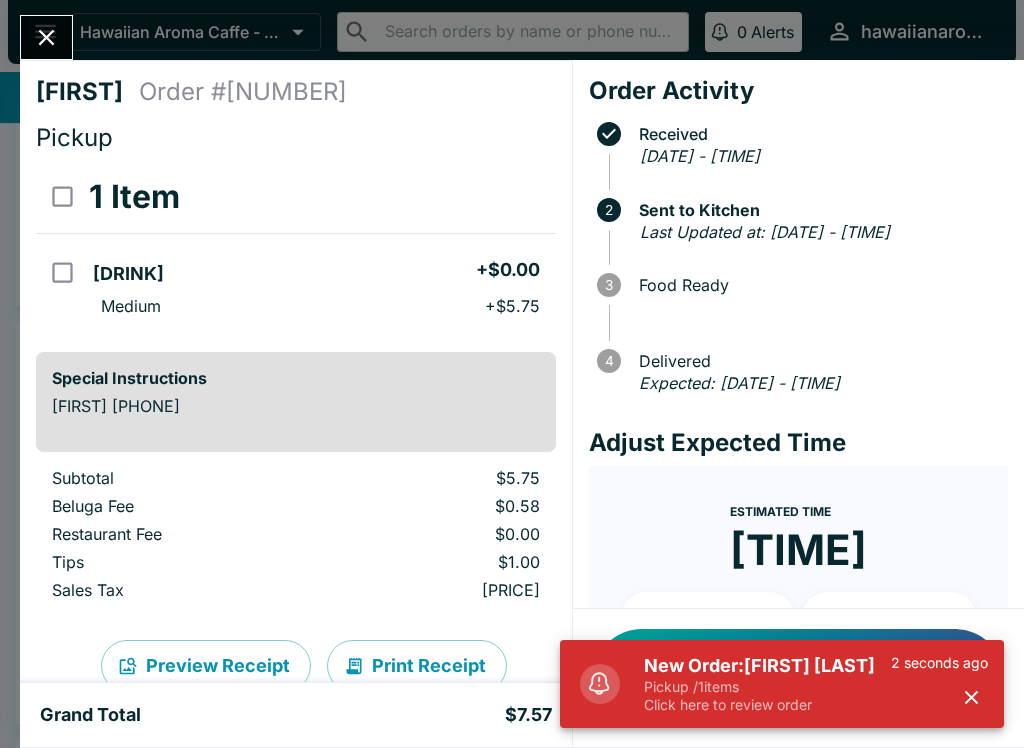 click 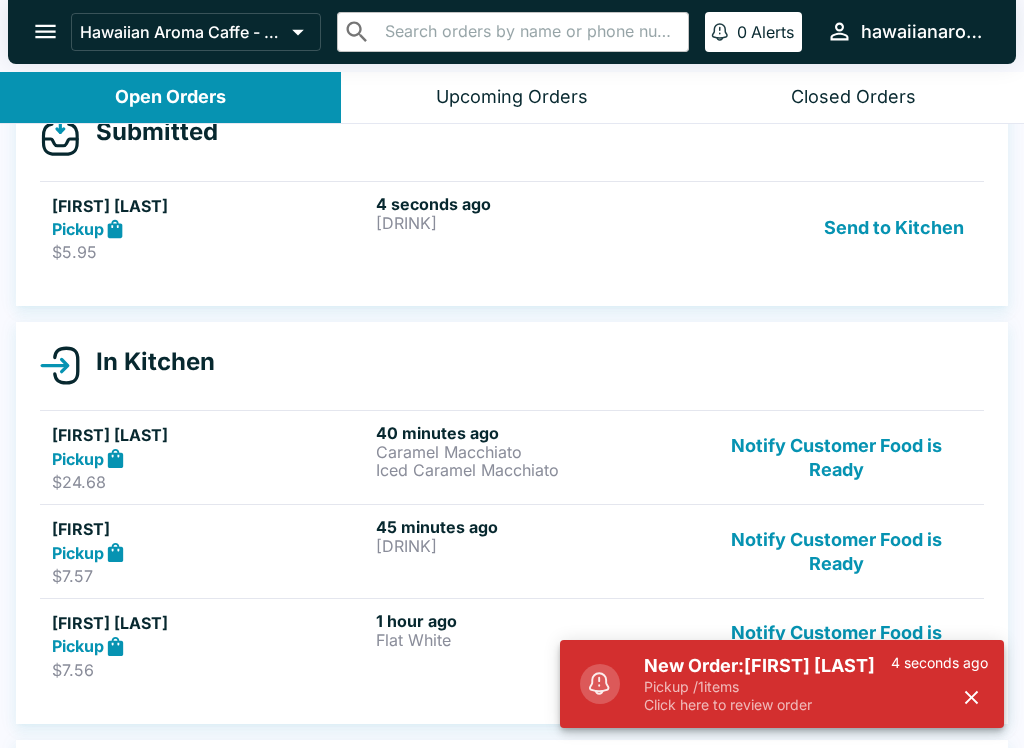 click on "New Order: [FIRST] [LAST]" at bounding box center [767, 666] 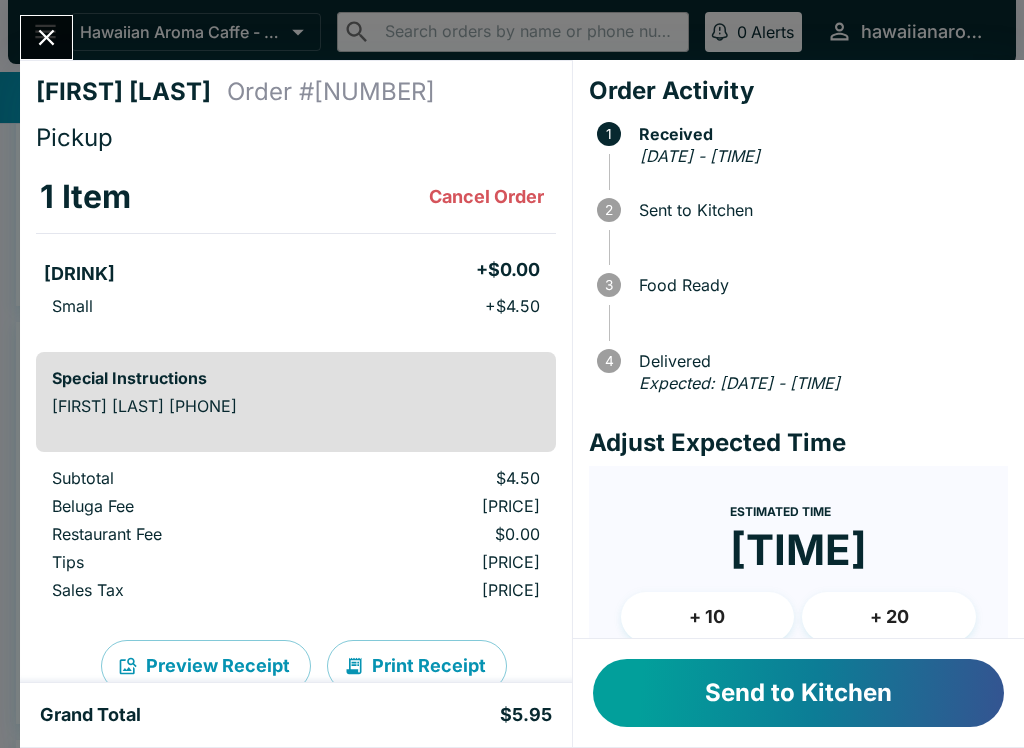 click on "Send to Kitchen" at bounding box center [798, 693] 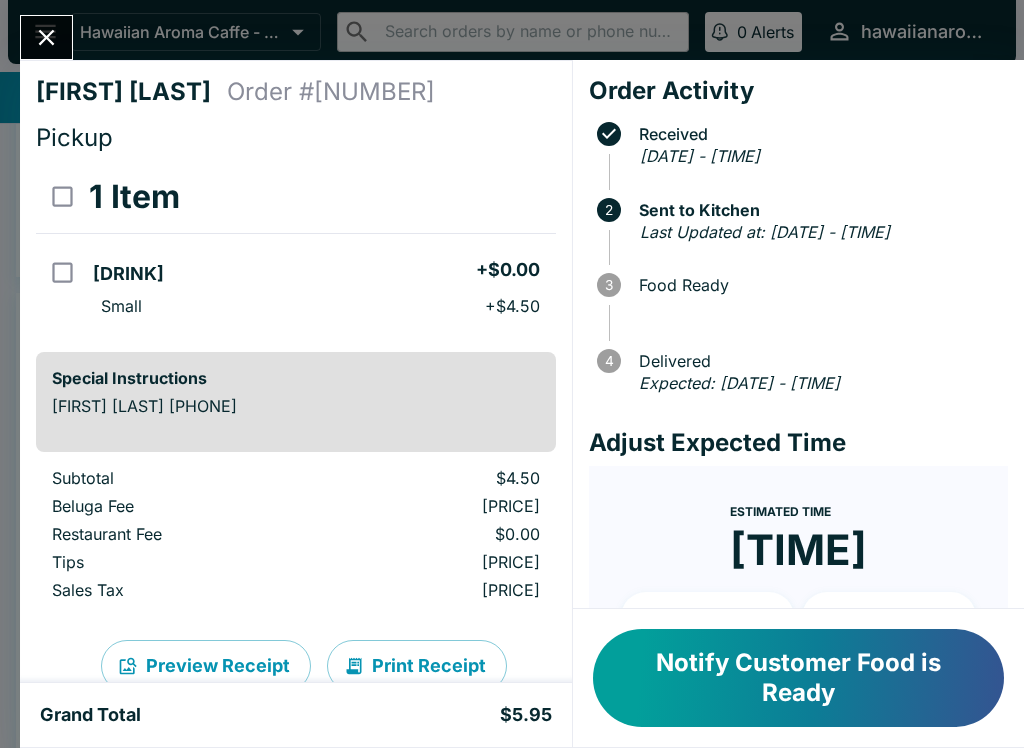 click 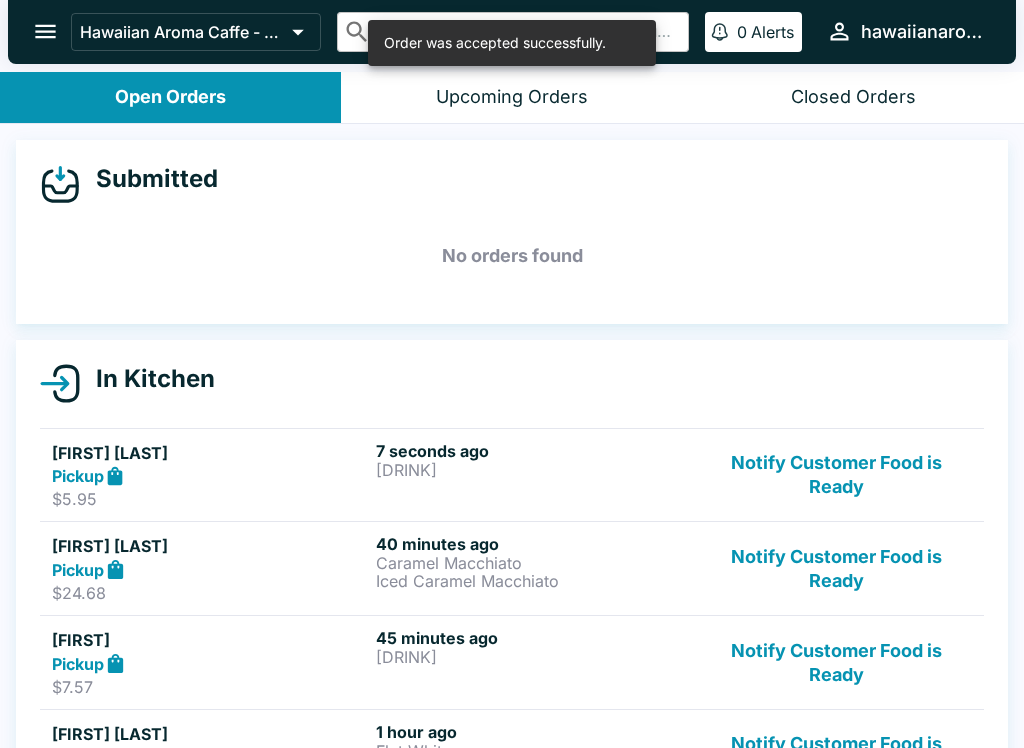 scroll, scrollTop: 0, scrollLeft: 0, axis: both 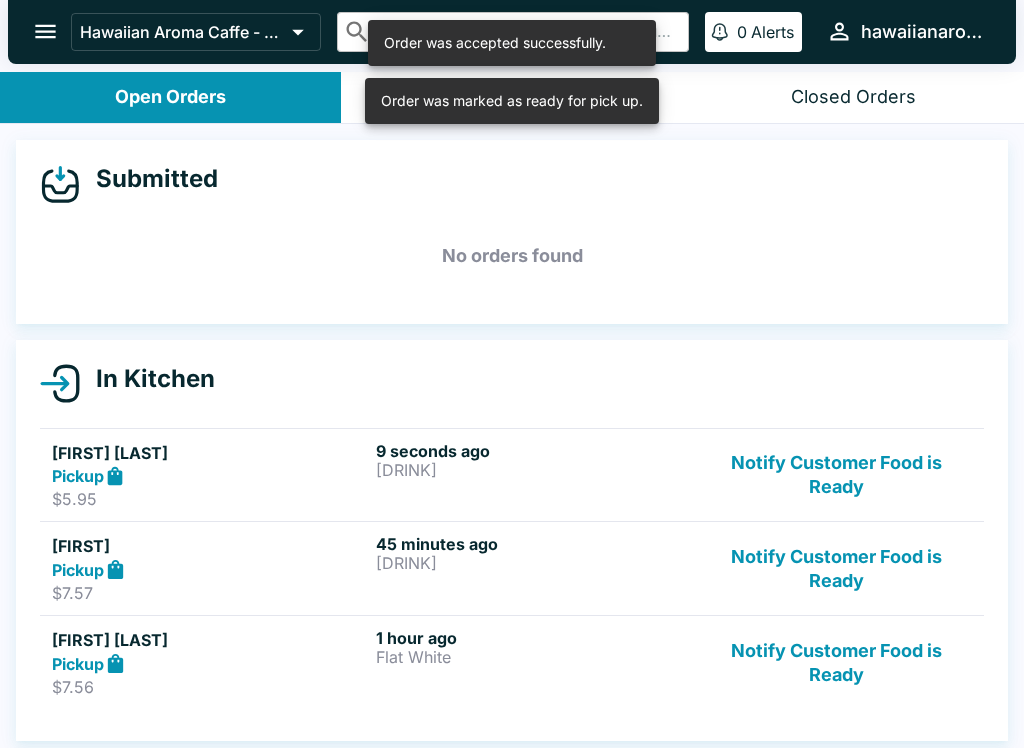 click on "Notify Customer Food is Ready" at bounding box center [836, 568] 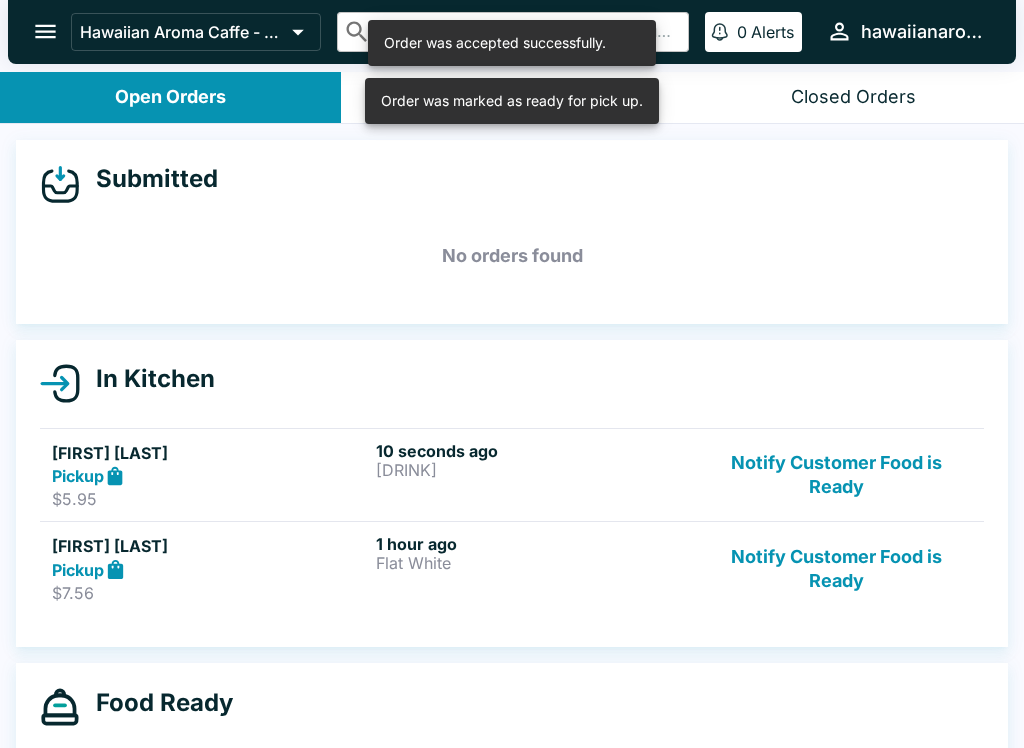 click on "Notify Customer Food is Ready" at bounding box center (836, 568) 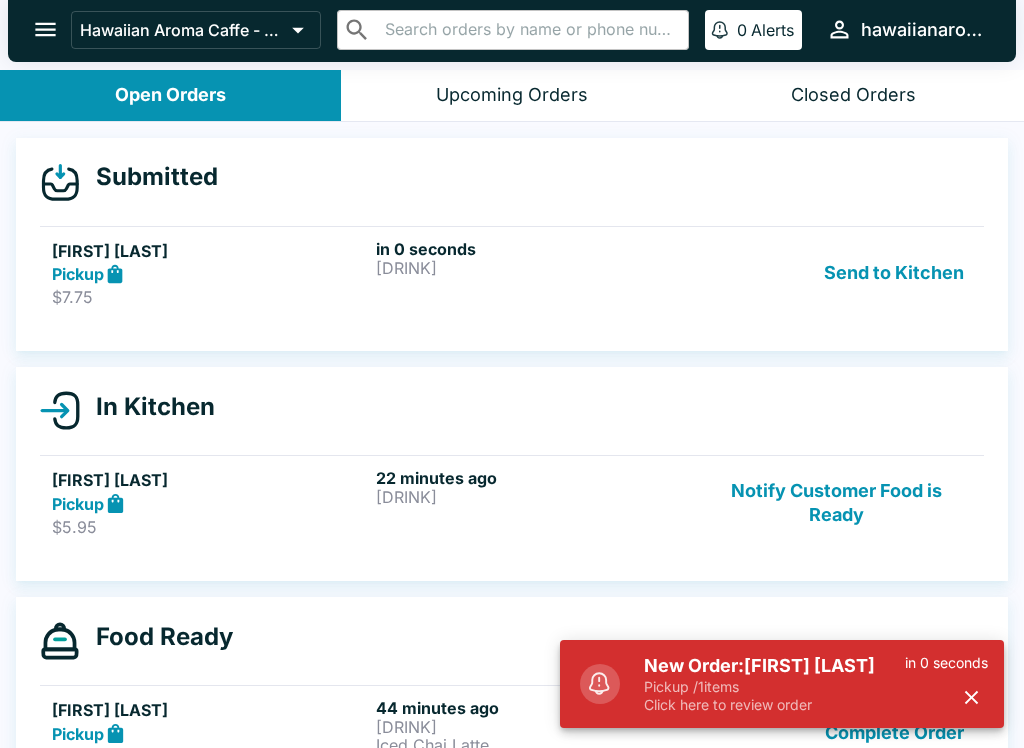 scroll, scrollTop: 0, scrollLeft: 0, axis: both 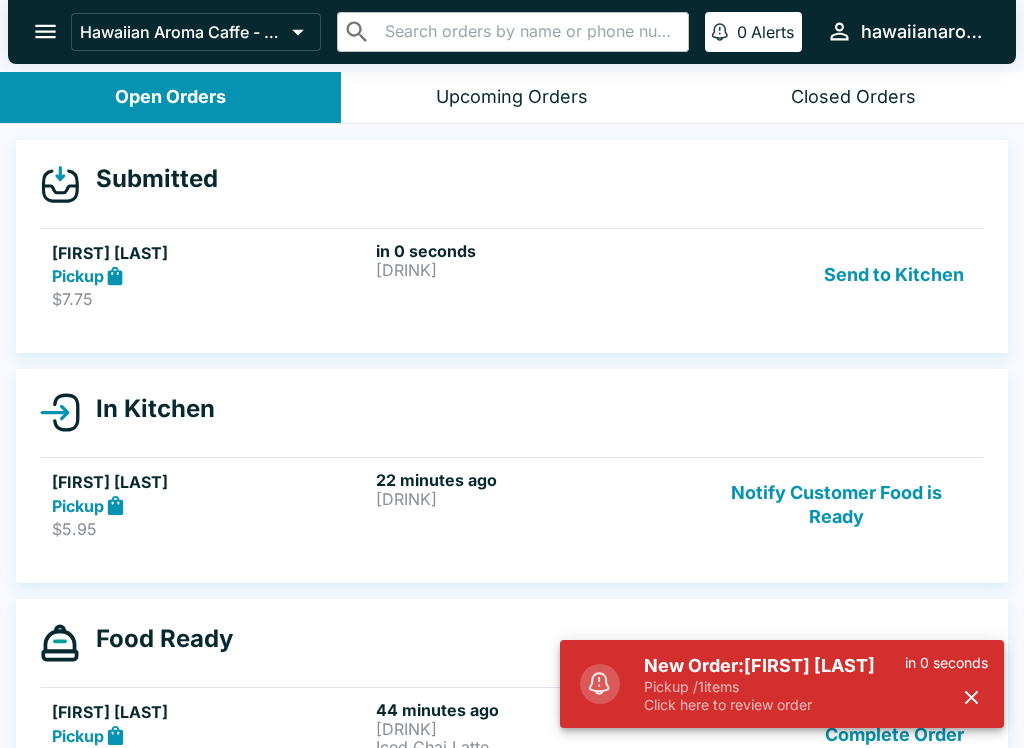 click on "Click here to review order" at bounding box center [774, 705] 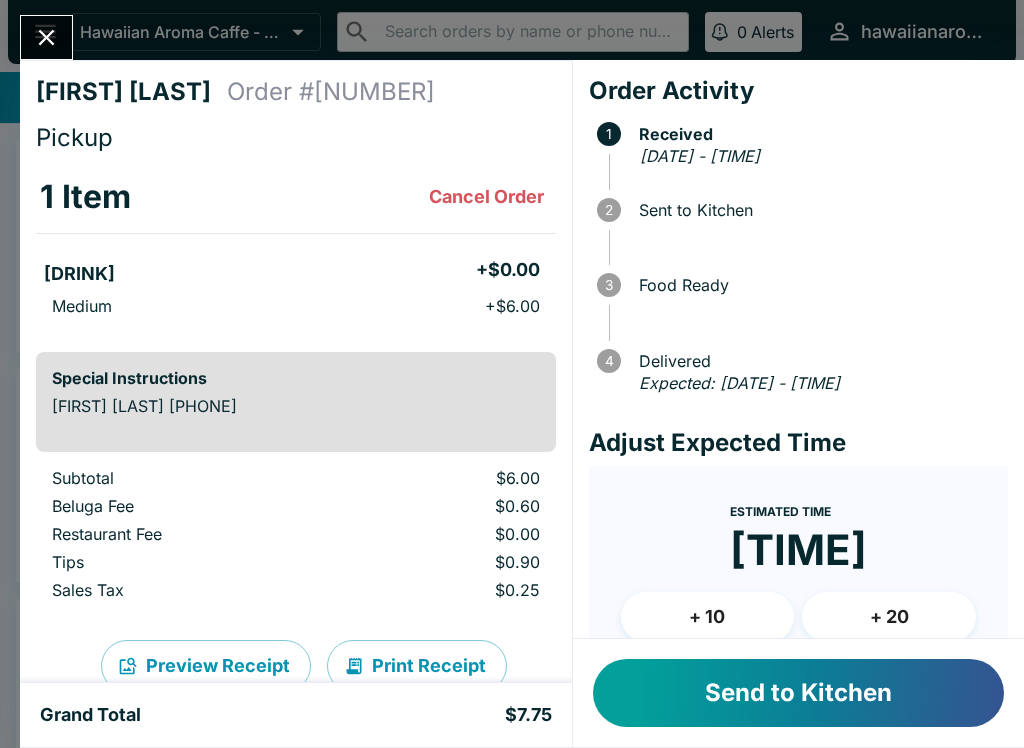 click on "Send to Kitchen" at bounding box center (798, 693) 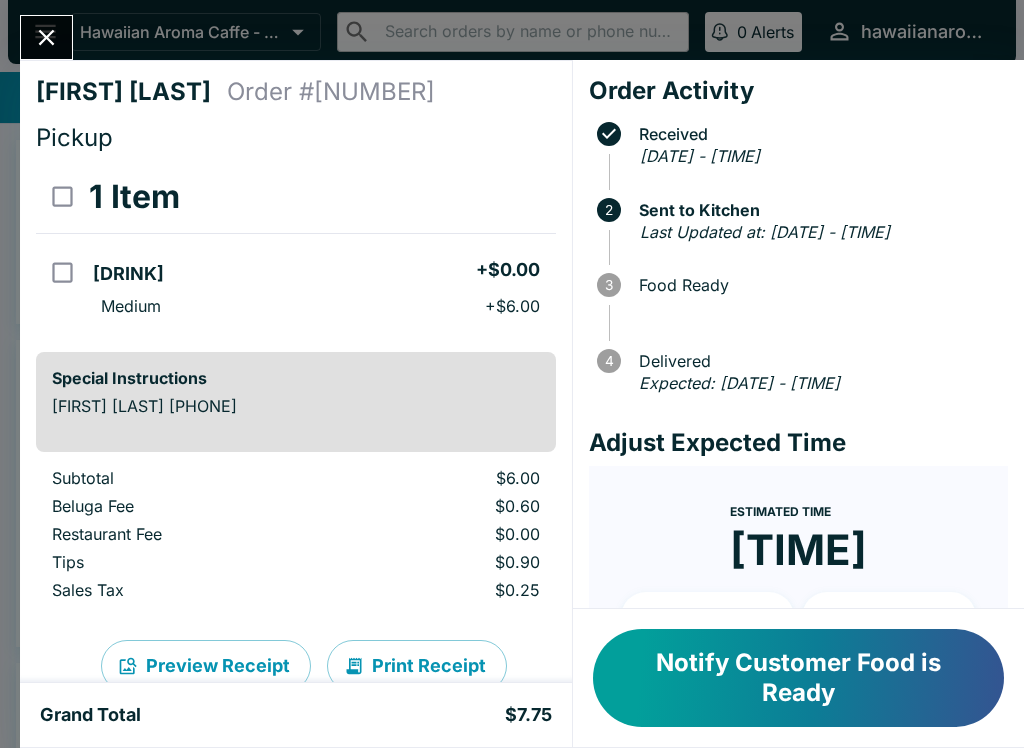 click on "[DRINK] [PRICE]" at bounding box center (320, 271) 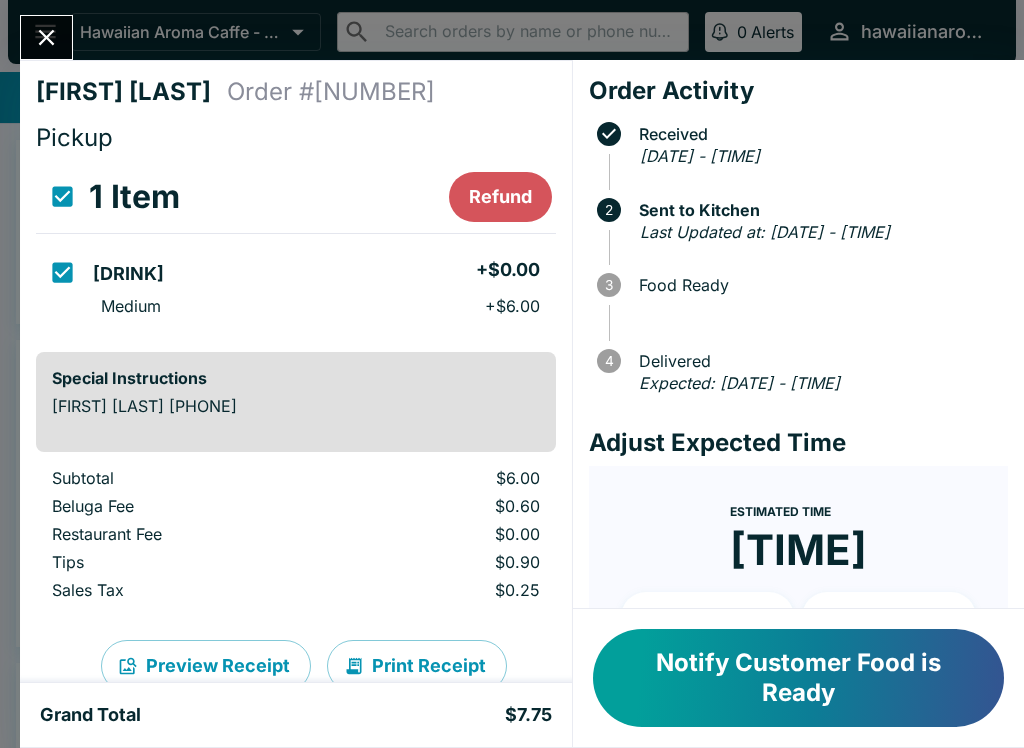click on "Notify Customer Food is Ready" at bounding box center [798, 678] 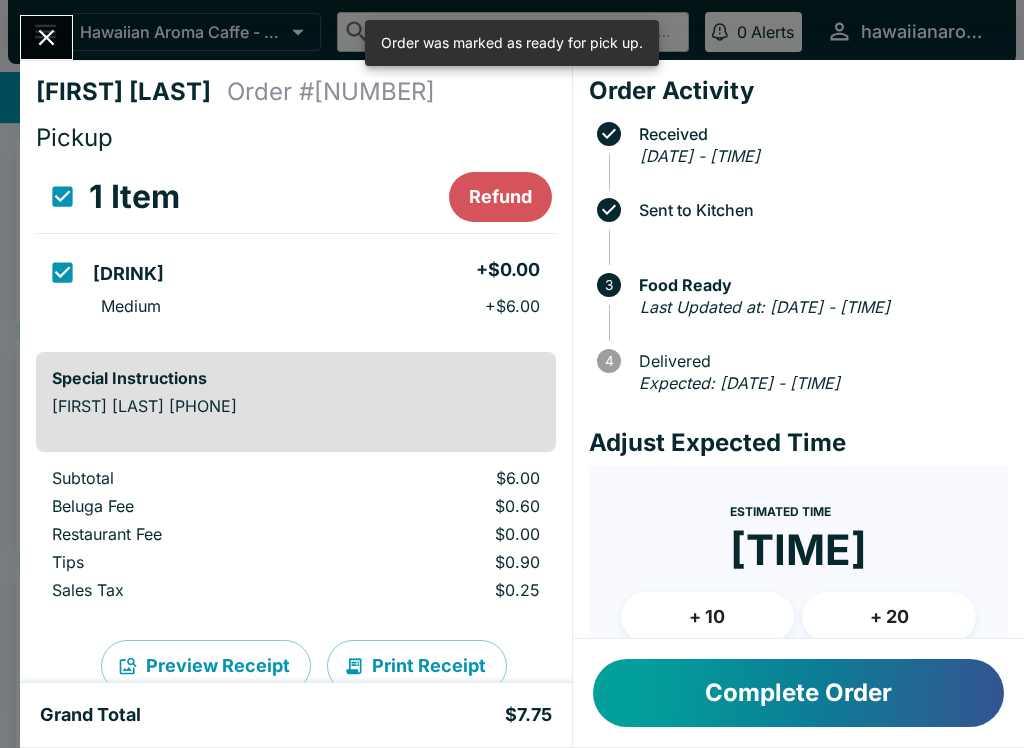 click on "Complete Order" at bounding box center [798, 693] 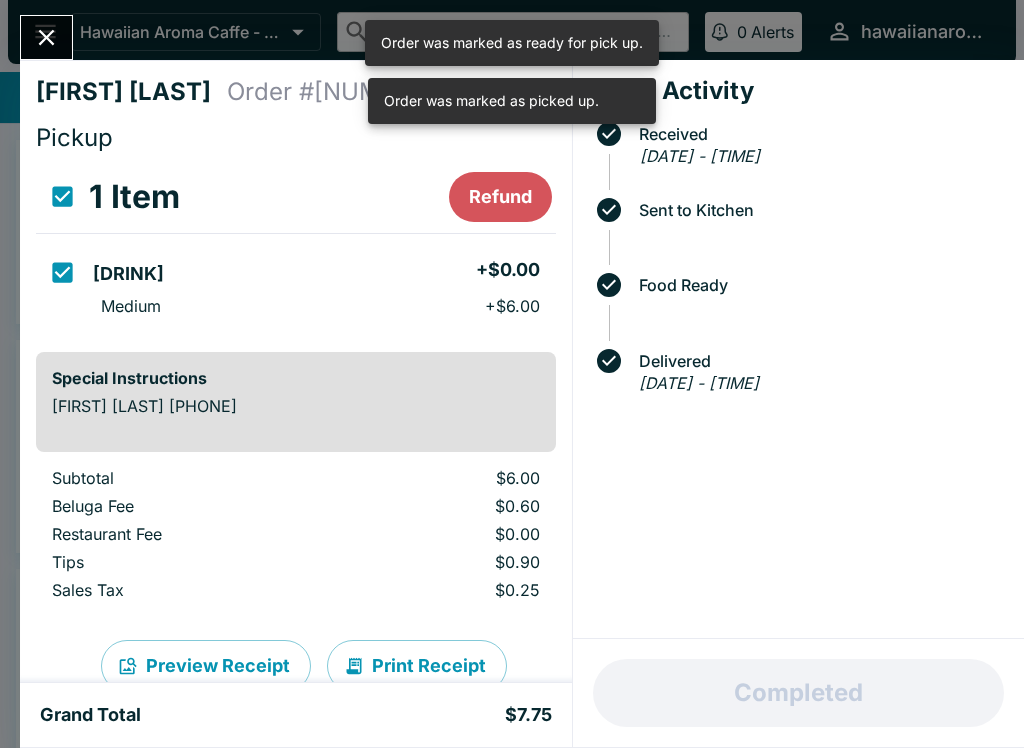 click at bounding box center [46, 37] 